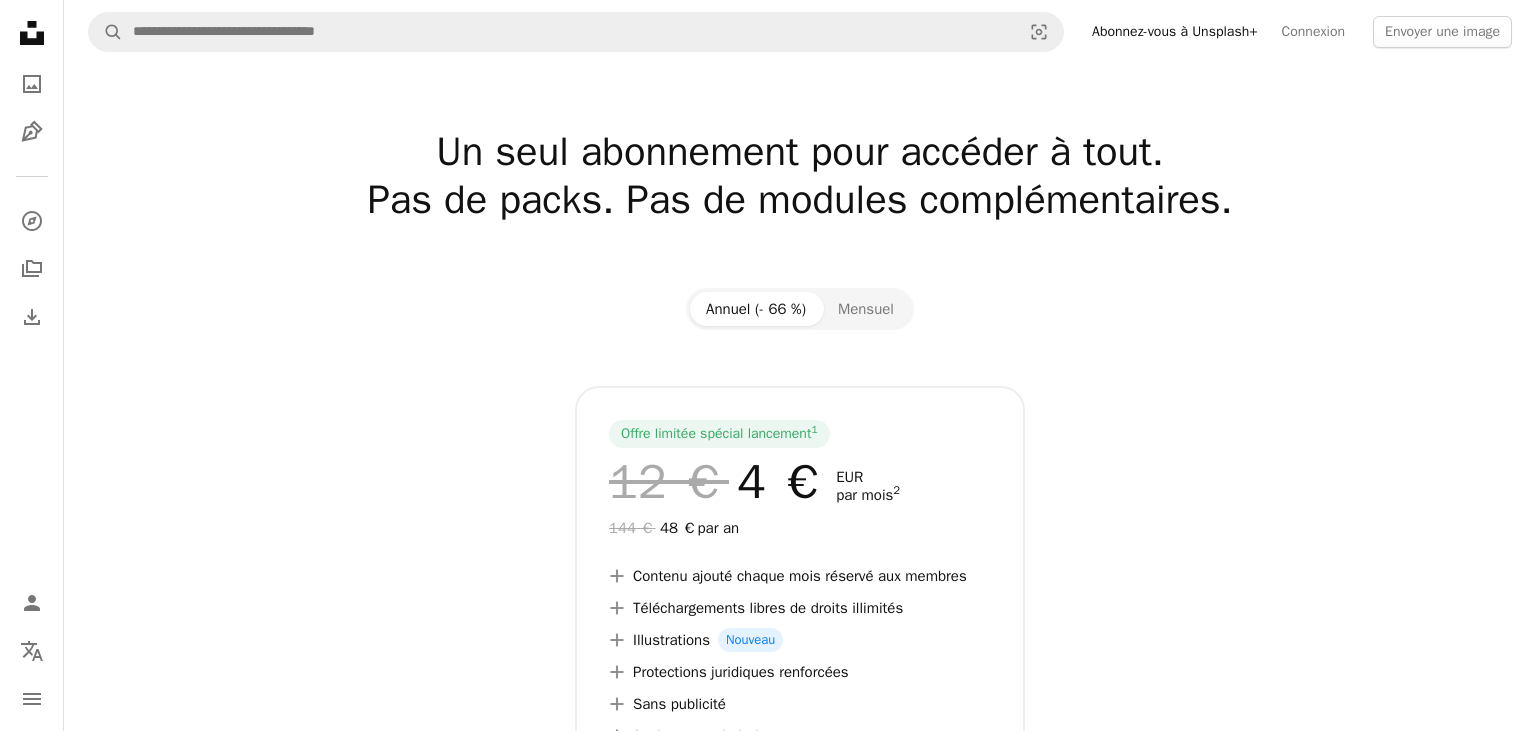 scroll, scrollTop: 0, scrollLeft: 0, axis: both 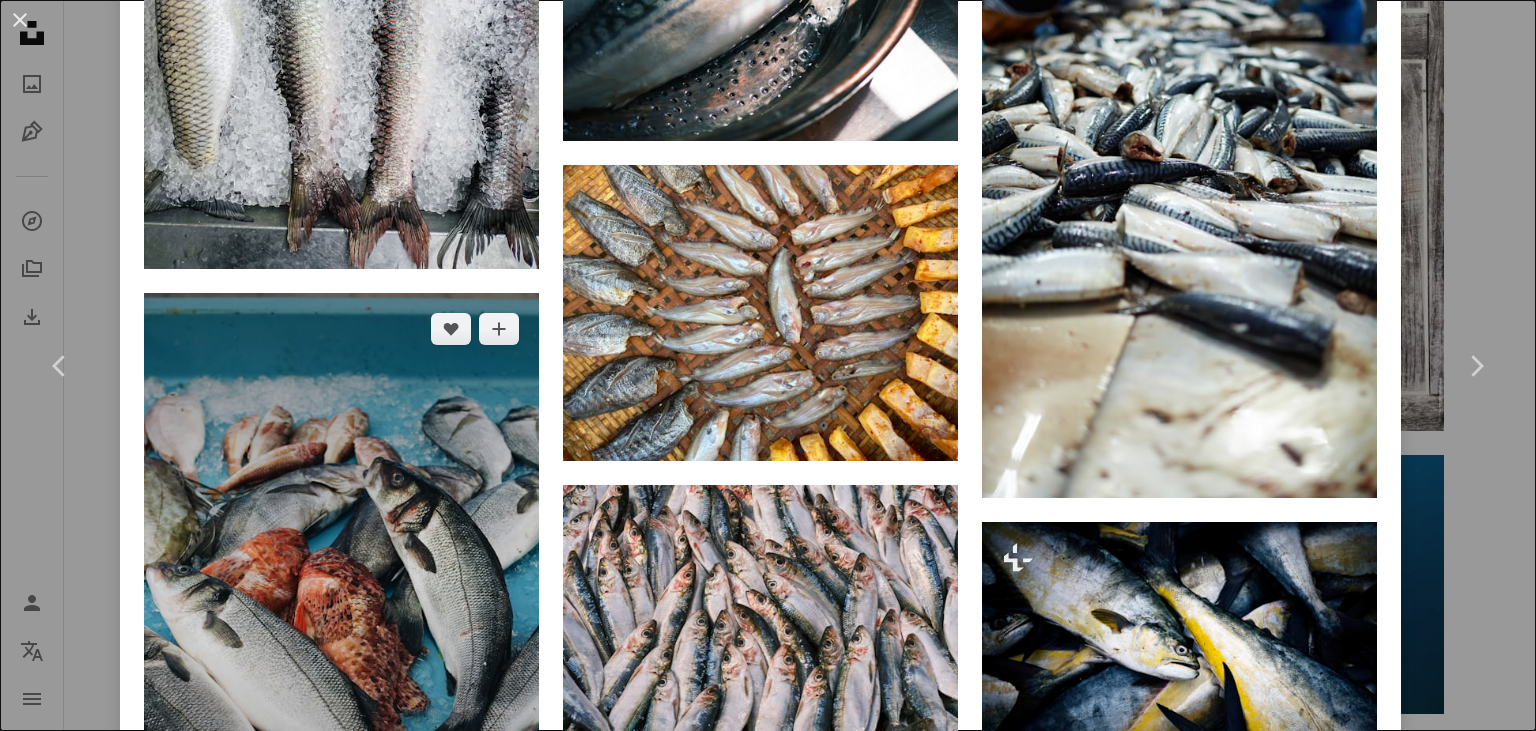click at bounding box center [341, 589] 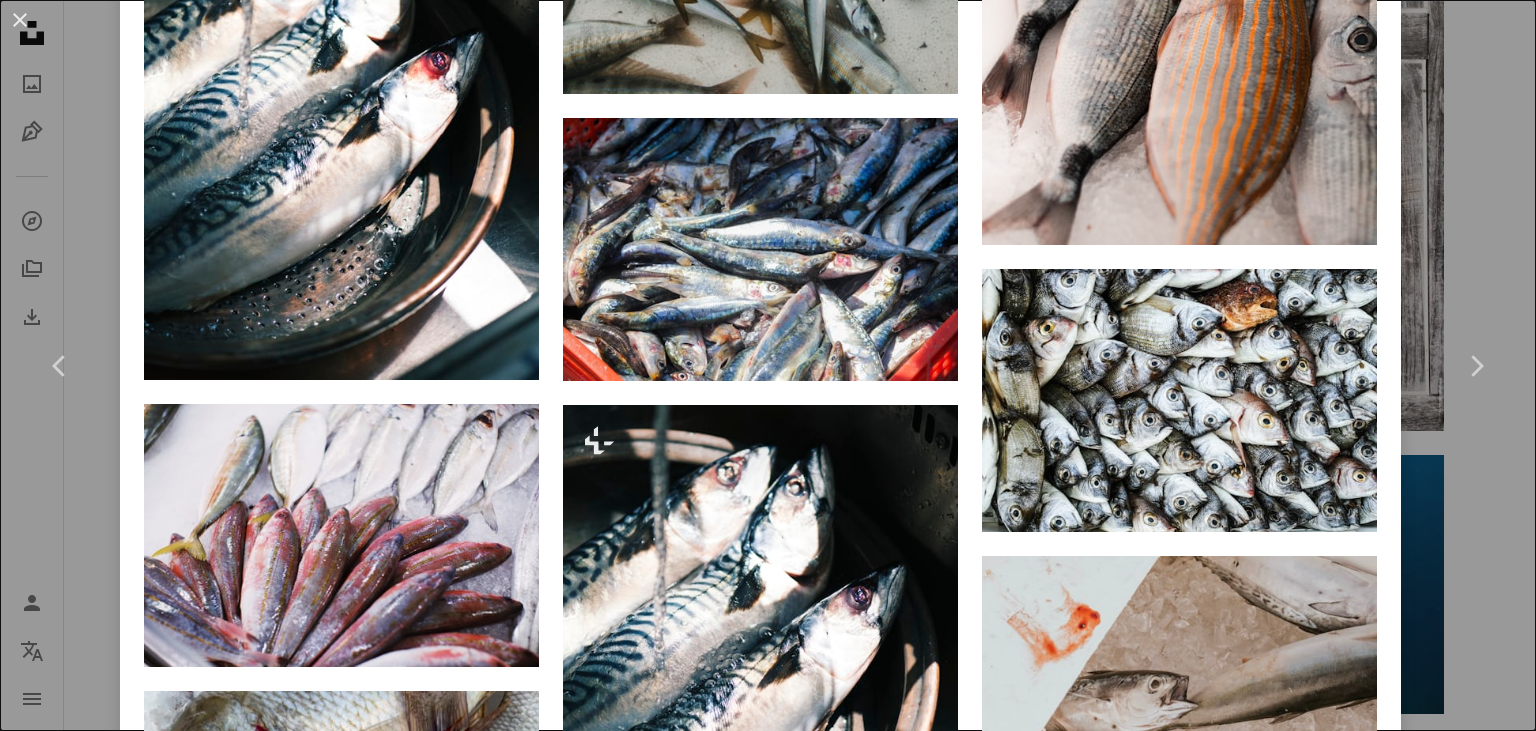 scroll, scrollTop: 0, scrollLeft: 0, axis: both 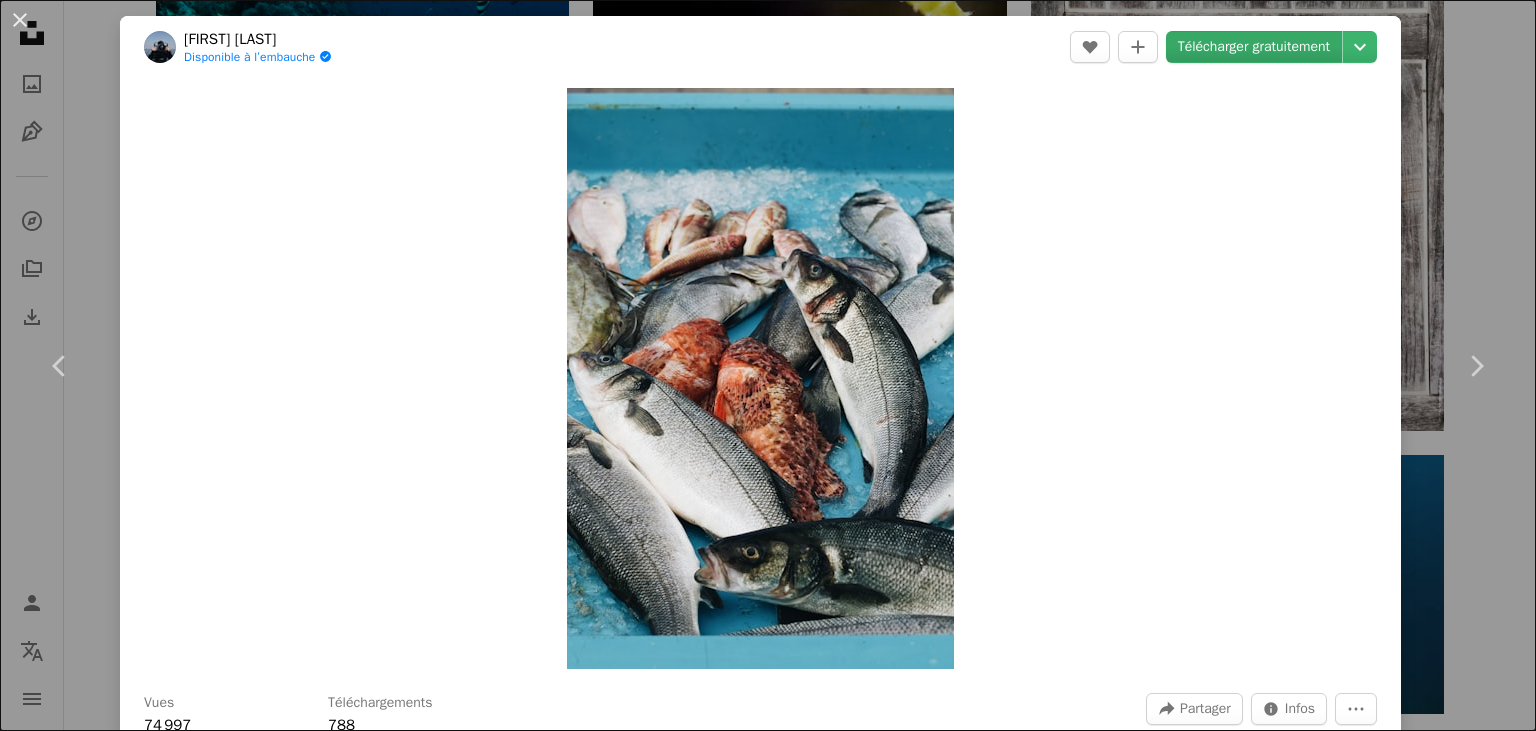 click on "Télécharger gratuitement" at bounding box center (1254, 47) 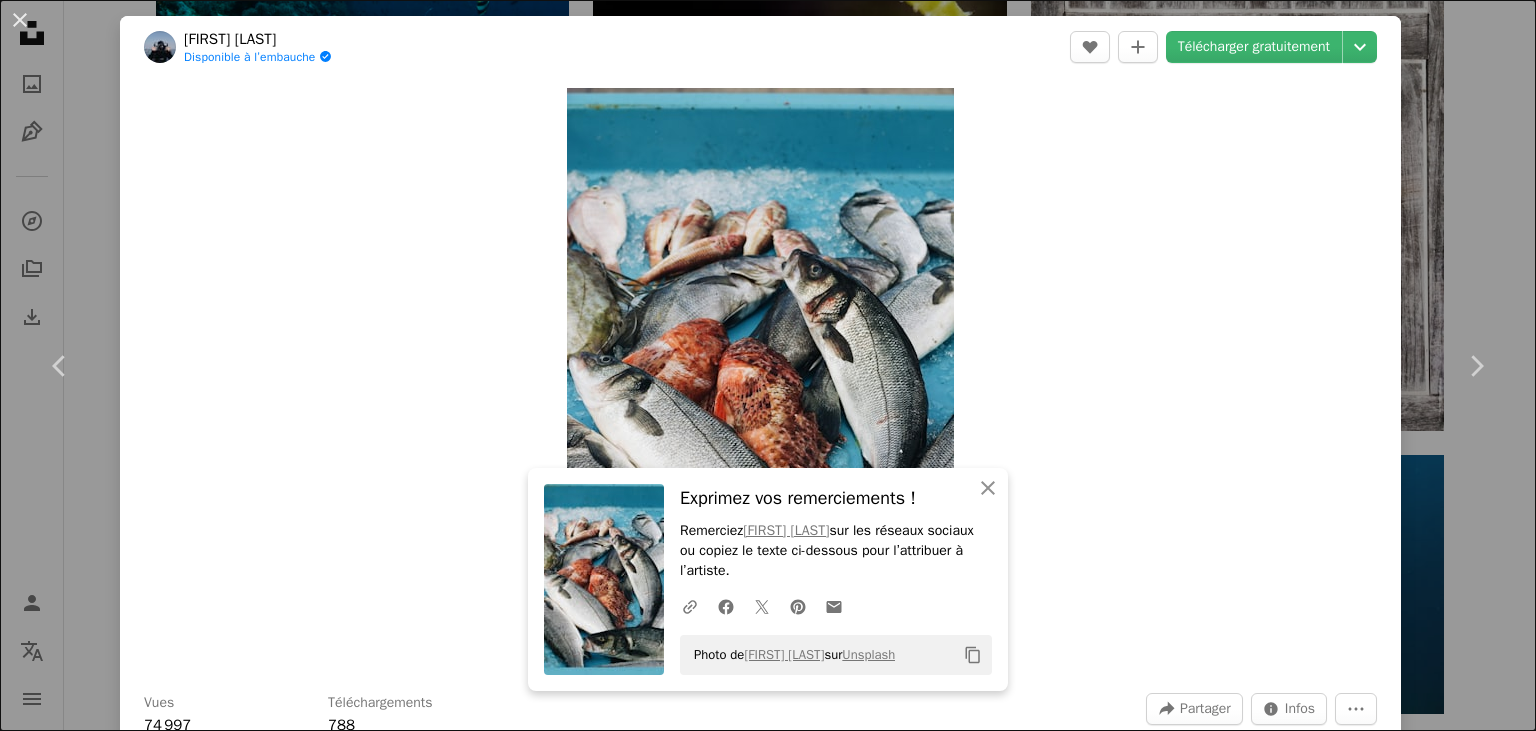 click on "An X shape Chevron left Chevron right An X shape Fermer Exprimez vos remerciements ! Remerciez  [FIRST] [LAST]  sur les réseaux sociaux ou copiez le texte ci-dessous pour l’attribuer à l’artiste. A URL sharing icon (chains) Facebook icon X (formerly Twitter) icon Pinterest icon An envelope Photo de  [FIRST] [LAST]  sur  Unsplash
Copy content [FIRST] [LAST] Disponible à l’embauche A checkmark inside of a circle A heart A plus sign Télécharger gratuitement Chevron down Zoom in Vues [NUMBER] Téléchargements [NUMBER] A forward-right arrow Partager Info icon Infos More Actions Calendar outlined Publiée le  [DAY] [MONTH] [YEAR] Camera Canon, EOS 70D Safety Utilisation gratuite sous la  Licence Unsplash voyager mer coucher de soleil bleu lac sous-marin plongée nourriture animal poisson fruits de mer Vie marine Marseille présentation des aliments hareng Poisson Images gratuites Parcourez des images premium sur iStock  |  - 20 % avec le code UNSPLASH20 Rendez-vous sur iStock  ↗ Images associées A heart" at bounding box center (768, 365) 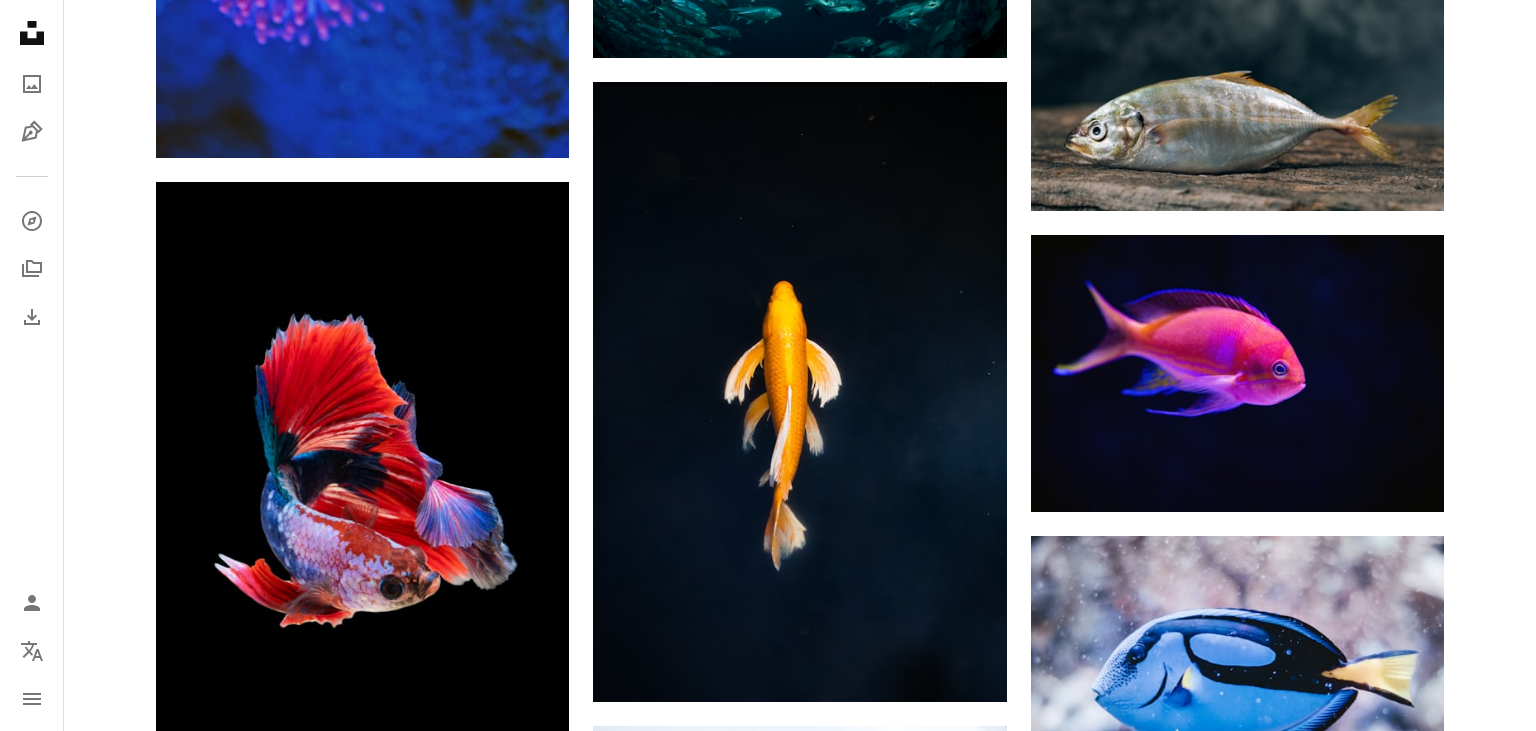 scroll, scrollTop: 3918, scrollLeft: 0, axis: vertical 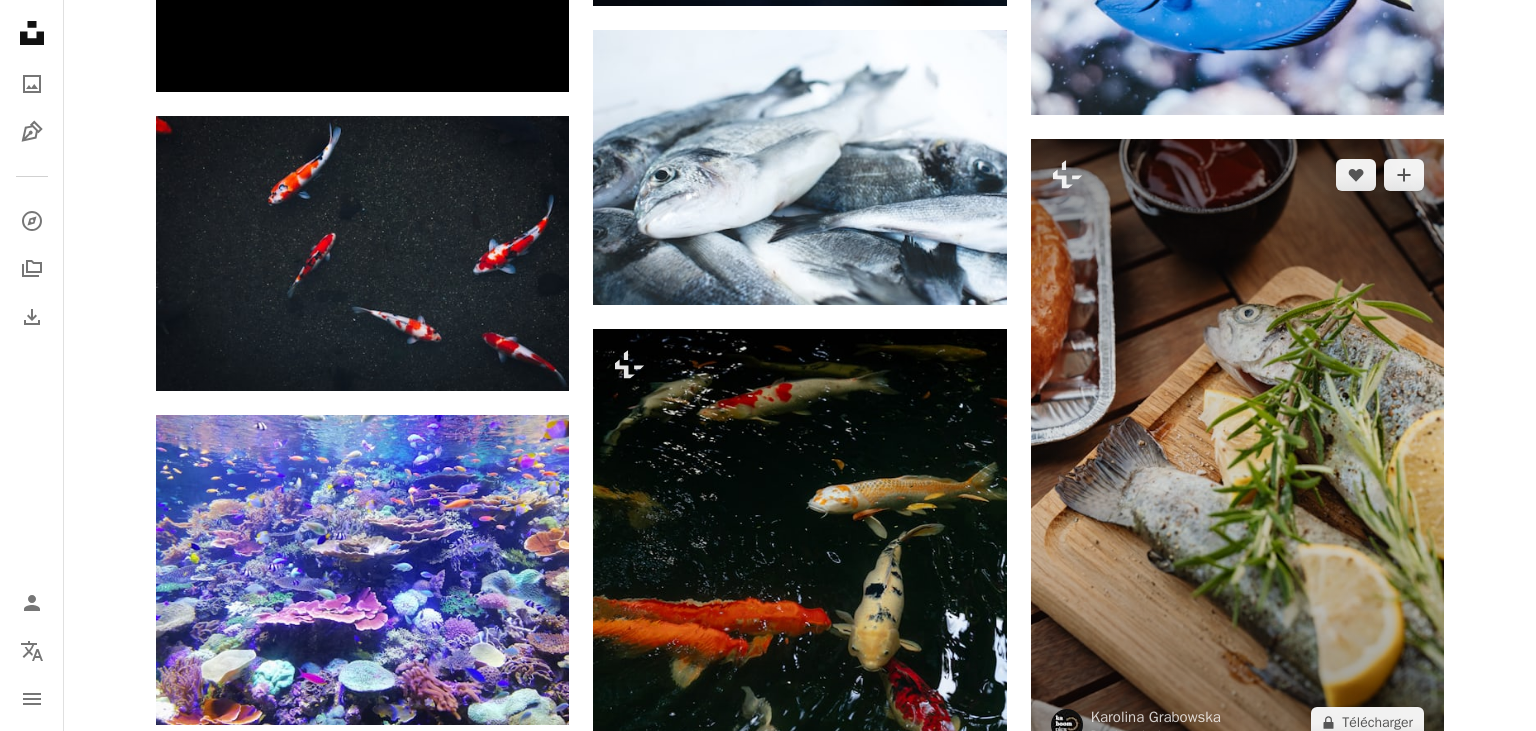 click at bounding box center (1237, 449) 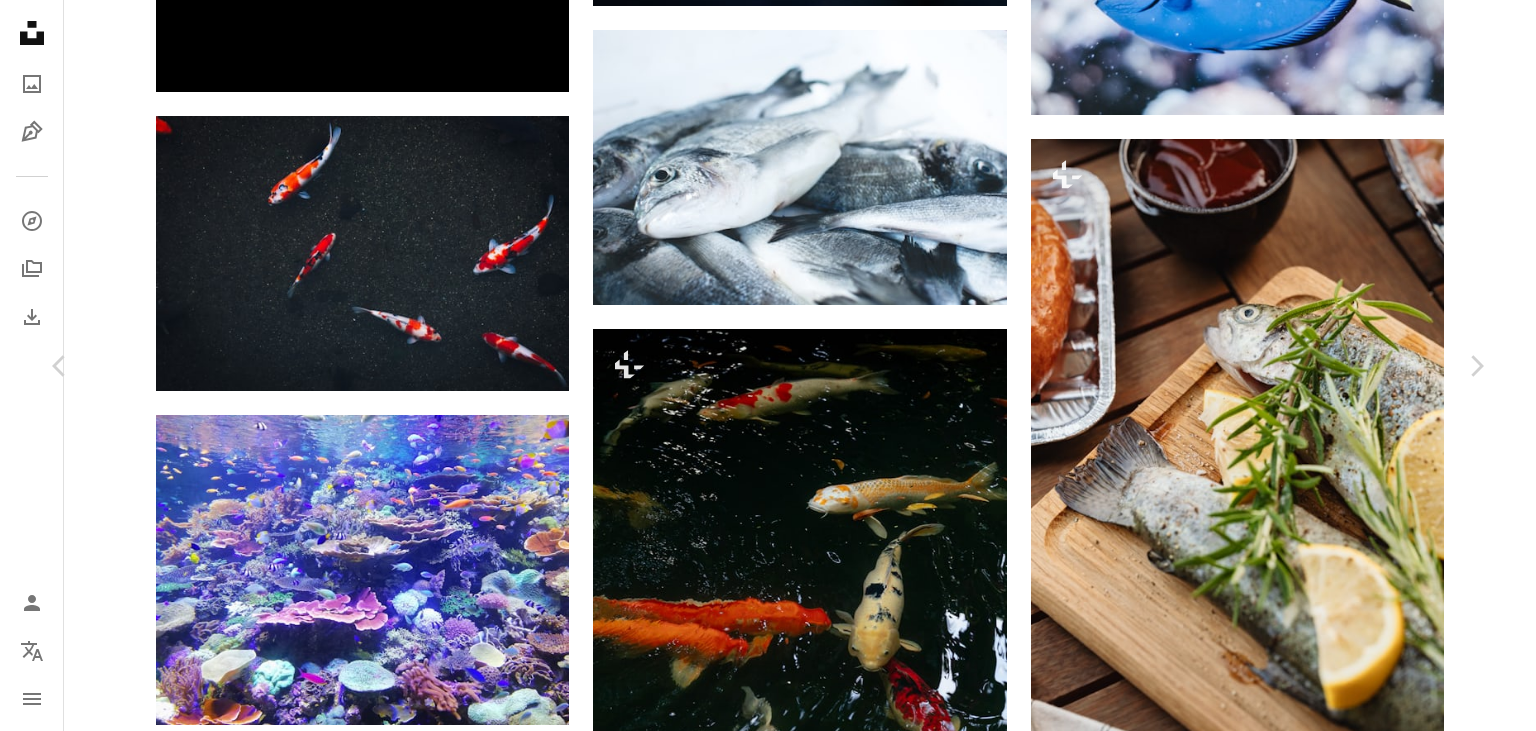 click on "A lock Télécharger" at bounding box center [1319, 6963] 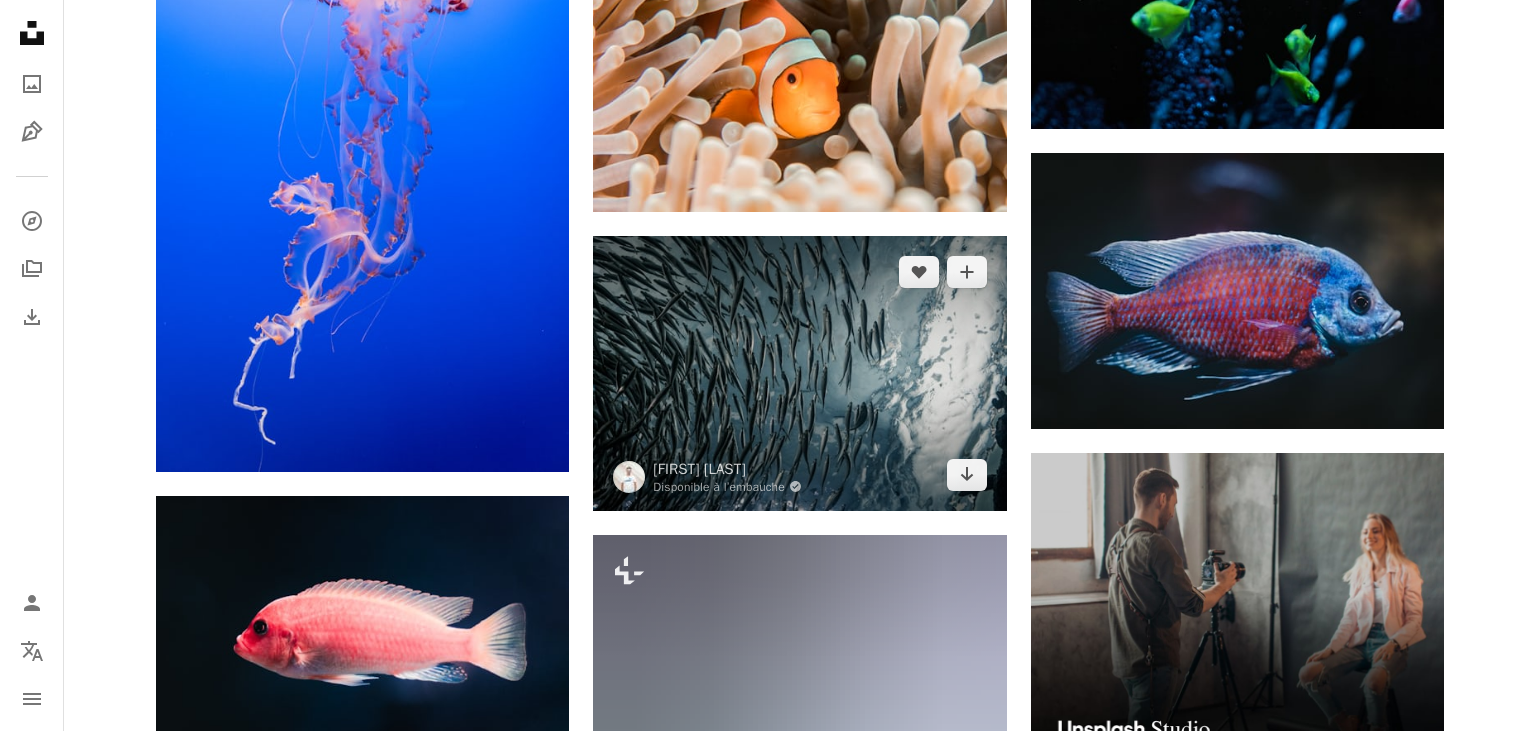 scroll, scrollTop: 8094, scrollLeft: 0, axis: vertical 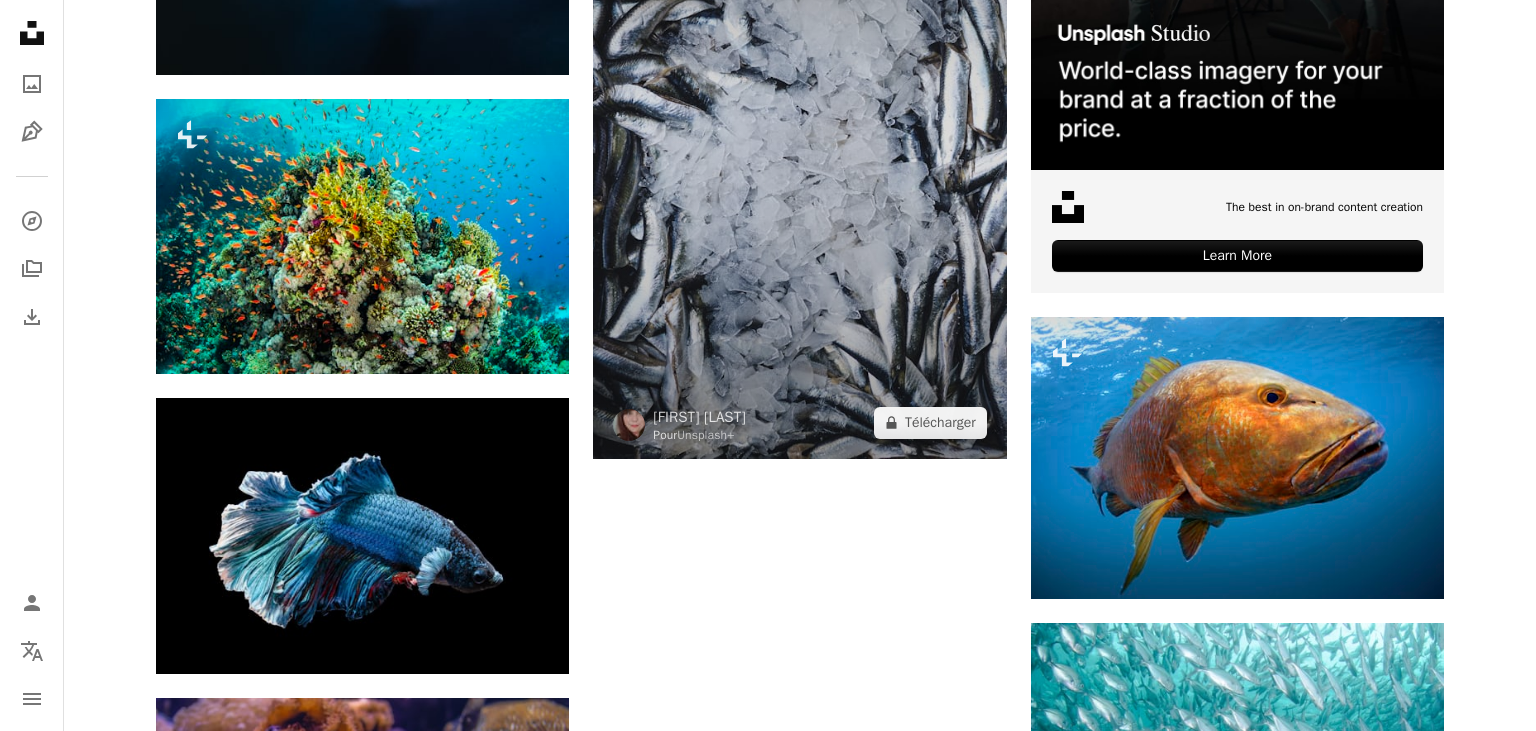 click at bounding box center [799, 149] 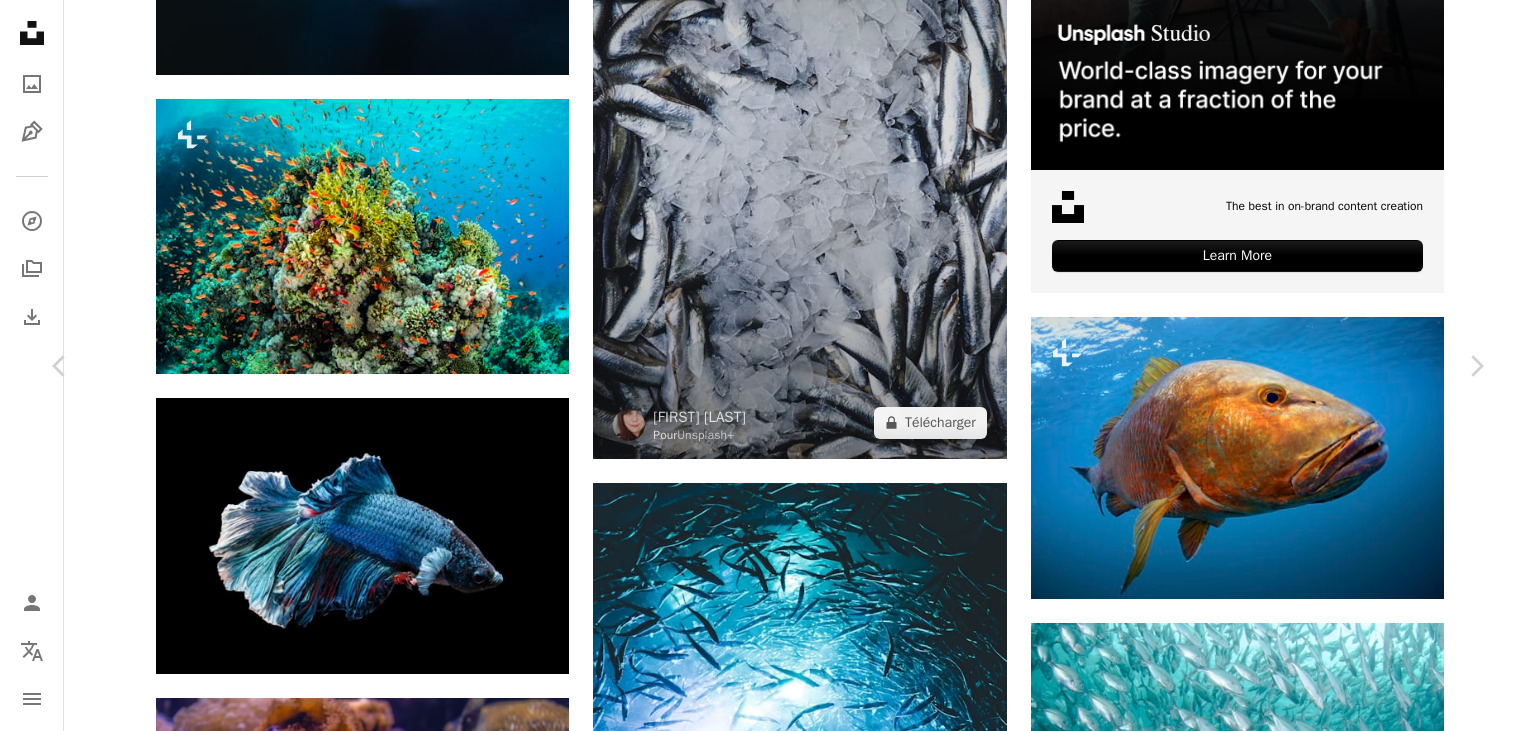scroll, scrollTop: 2703, scrollLeft: 0, axis: vertical 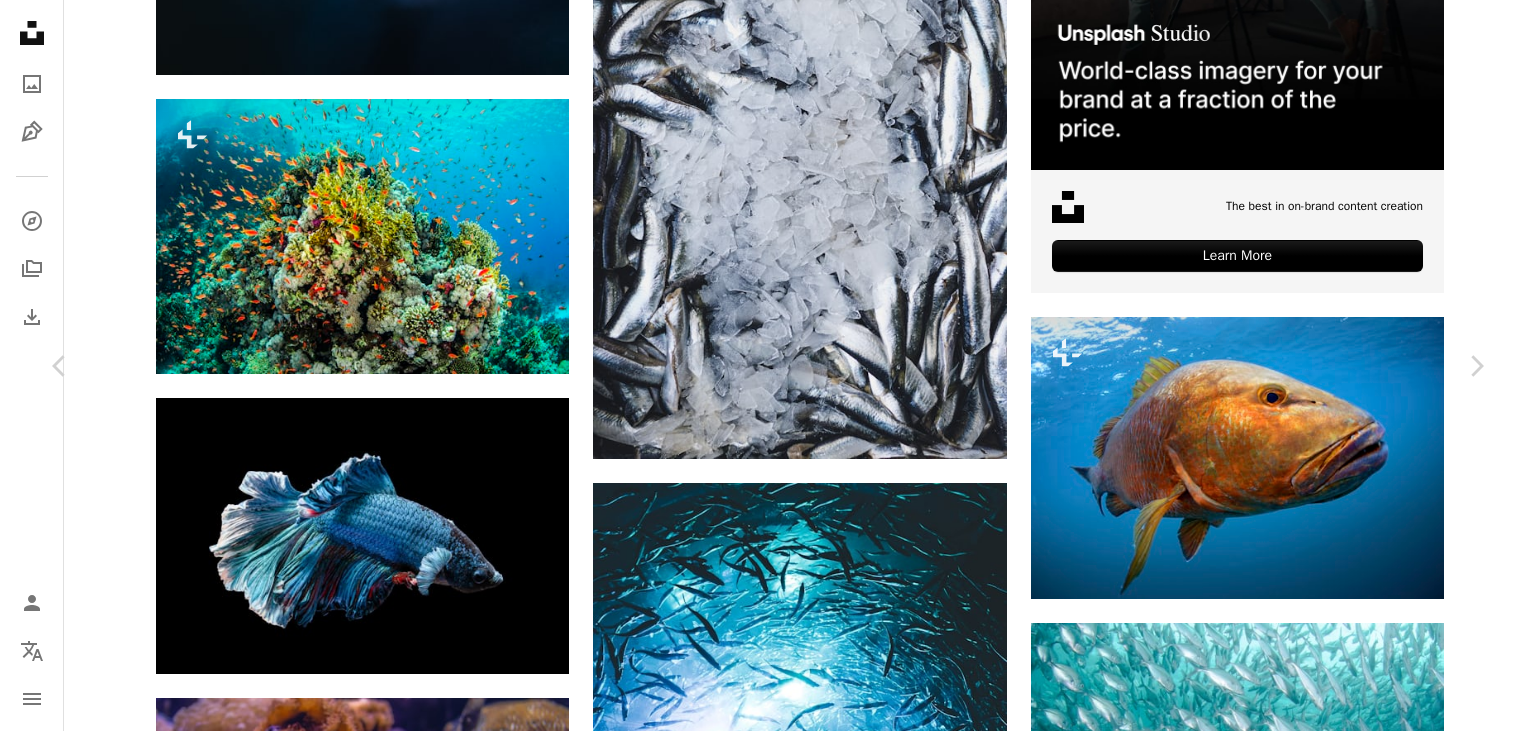 click on "An X shape Chevron left Chevron right [FIRST] [LAST] Pour  Unsplash+ A heart A plus sign A lock Télécharger Zoom in A forward-right arrow Partager More Actions Calendar outlined Publiée le  [DAY] [MONTH] [YEAR] Safety Contenu cédé sous  Licence Unsplash+ poisson Nourriture et boisson poissonnerie cuisine Oméga 3 sardines sardine poisson frais poissons morts poisson congelé poissonnier Photos banque d’images gratuites De cette série Chevron right Plus sign for Unsplash+ Plus sign for Unsplash+ Plus sign for Unsplash+ Plus sign for Unsplash+ Plus sign for Unsplash+ Plus sign for Unsplash+ Plus sign for Unsplash+ Plus sign for Unsplash+ Plus sign for Unsplash+ Plus sign for Unsplash+ Images associées Plus sign for Unsplash+ A heart A plus sign Unsplash+ Community Pour  Unsplash+ A lock Télécharger Plus sign for Unsplash+ A heart A plus sign Unsplash+ Community Pour  Unsplash+ A lock Télécharger Plus sign for Unsplash+ A heart A plus sign A. C. Pour  Unsplash+ A lock Télécharger A heart Pour" at bounding box center (768, 5889) 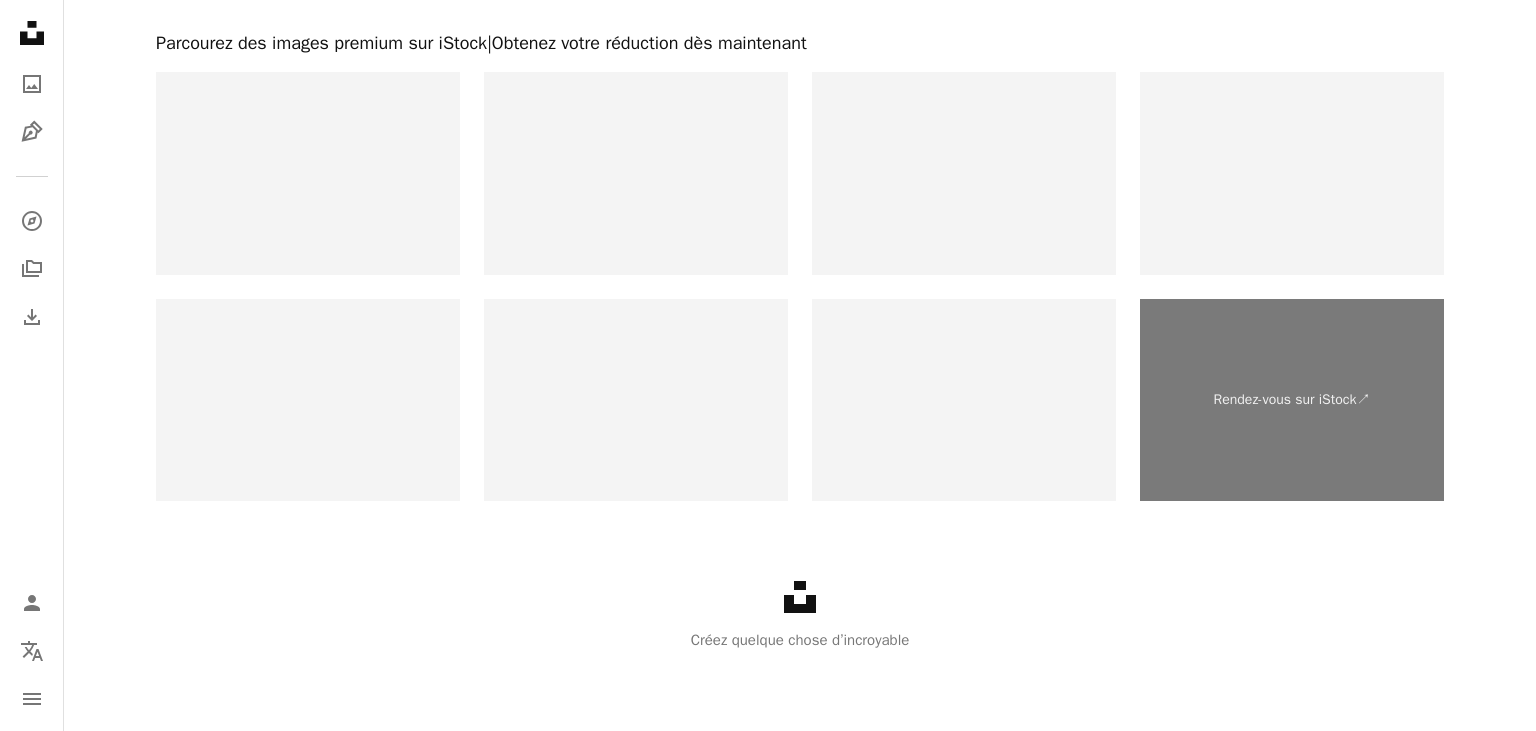 scroll, scrollTop: 12190, scrollLeft: 0, axis: vertical 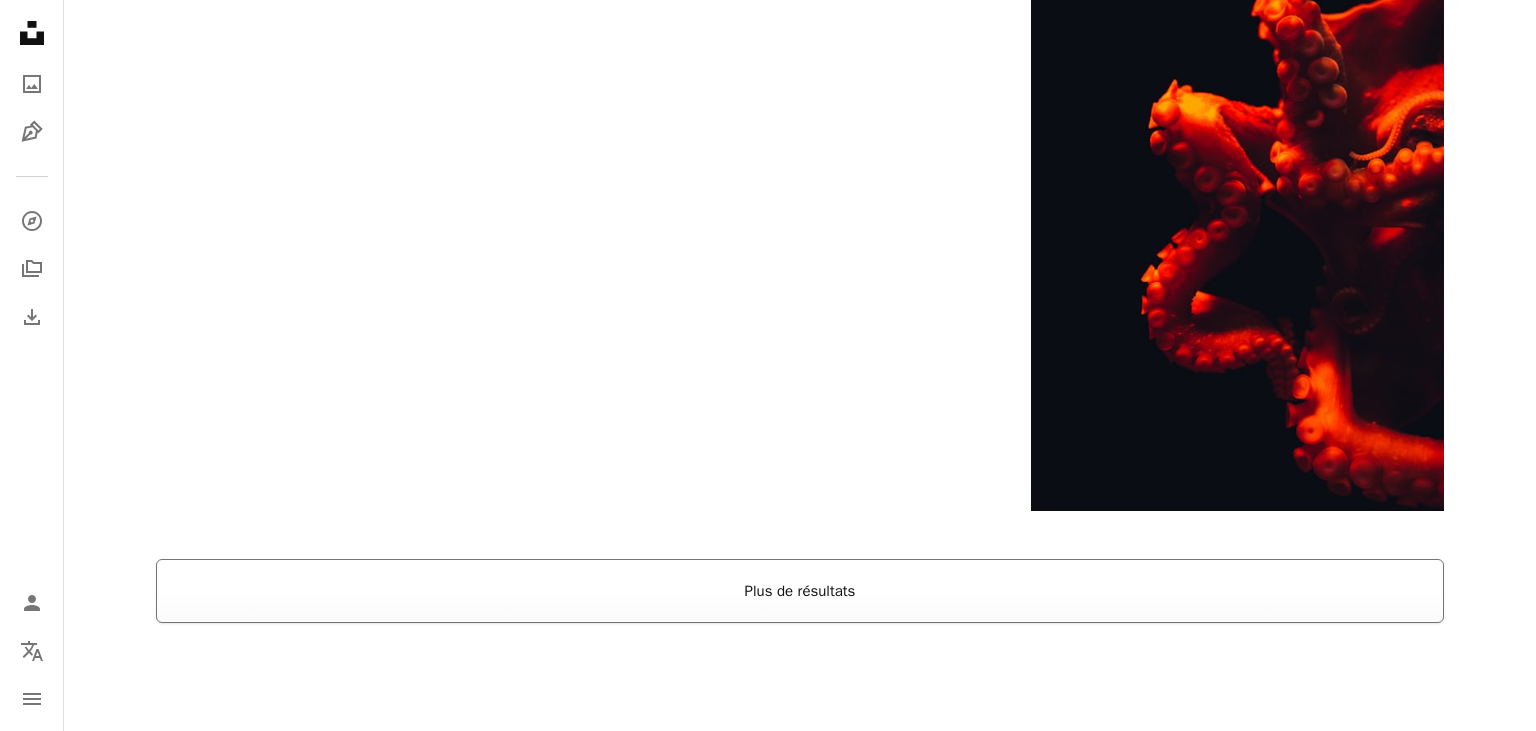 click on "Plus de résultats" at bounding box center (800, 591) 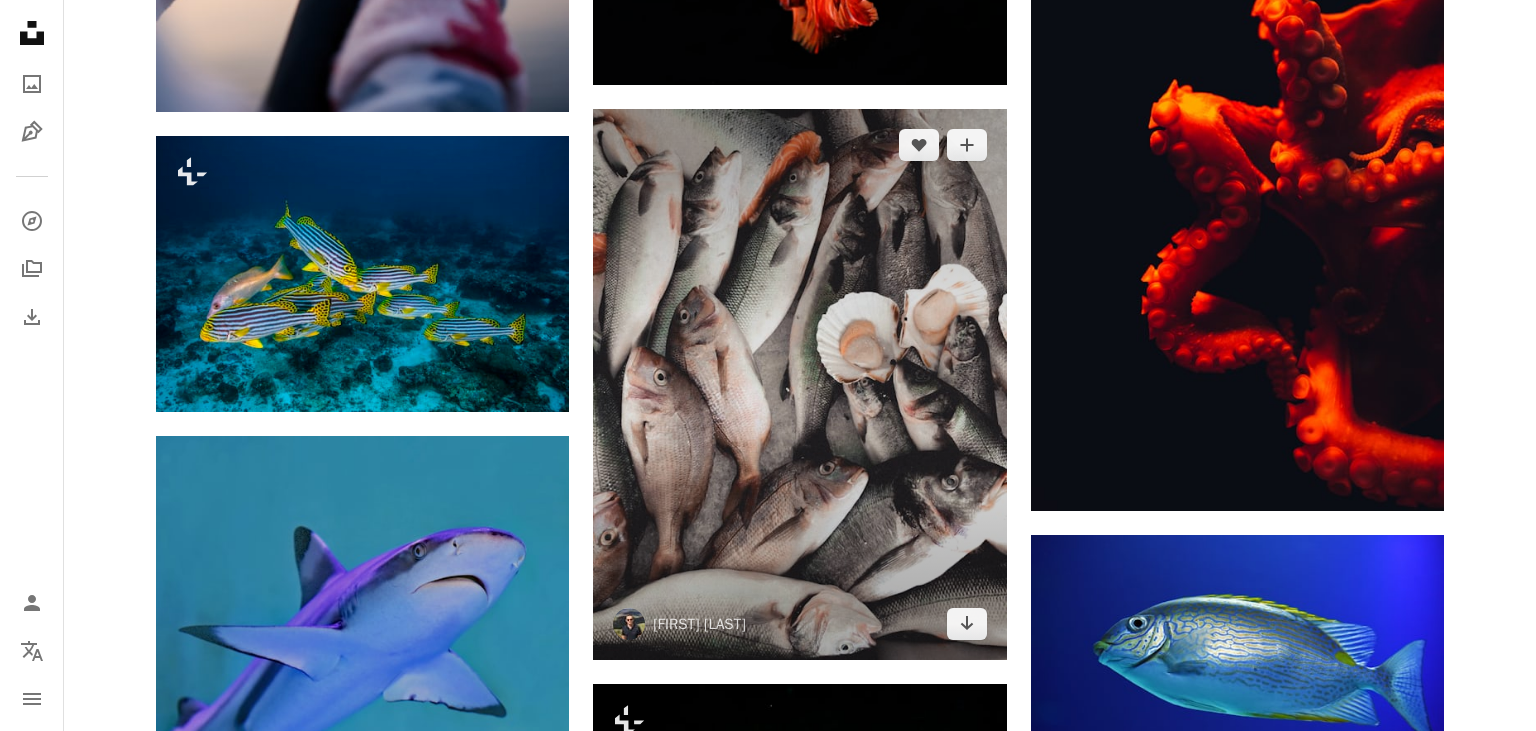 click at bounding box center (799, 384) 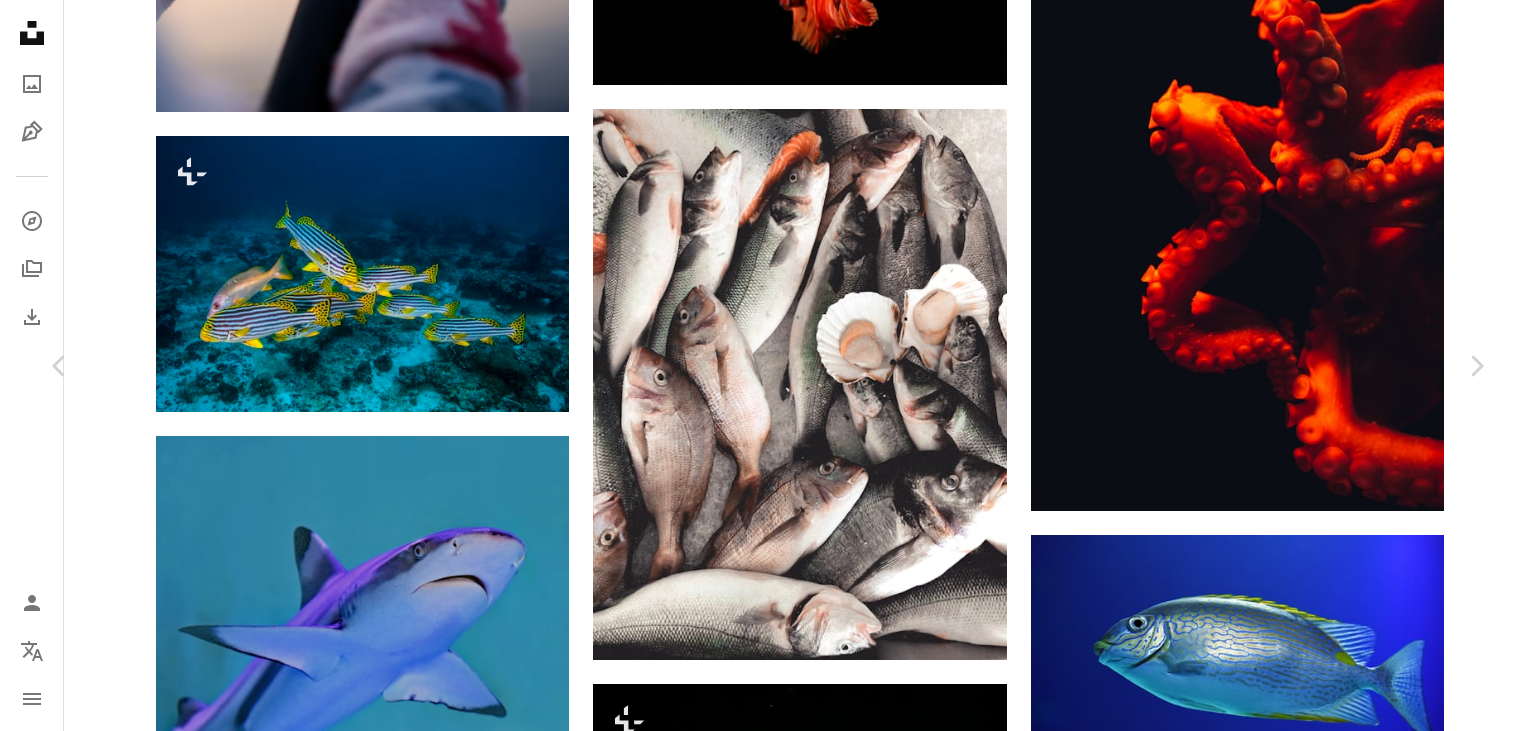 click on "Télécharger gratuitement" at bounding box center [1254, 3120] 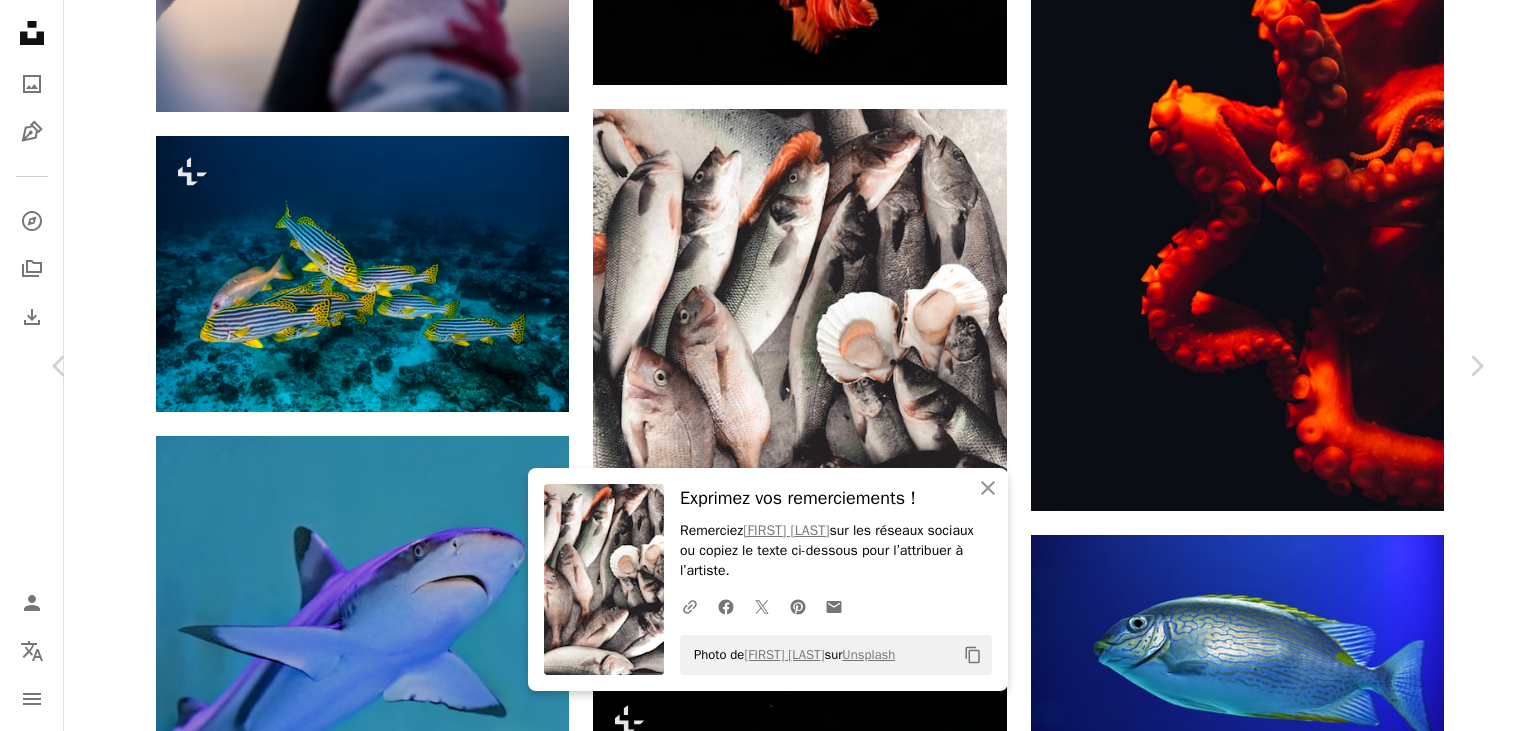scroll, scrollTop: 1321, scrollLeft: 0, axis: vertical 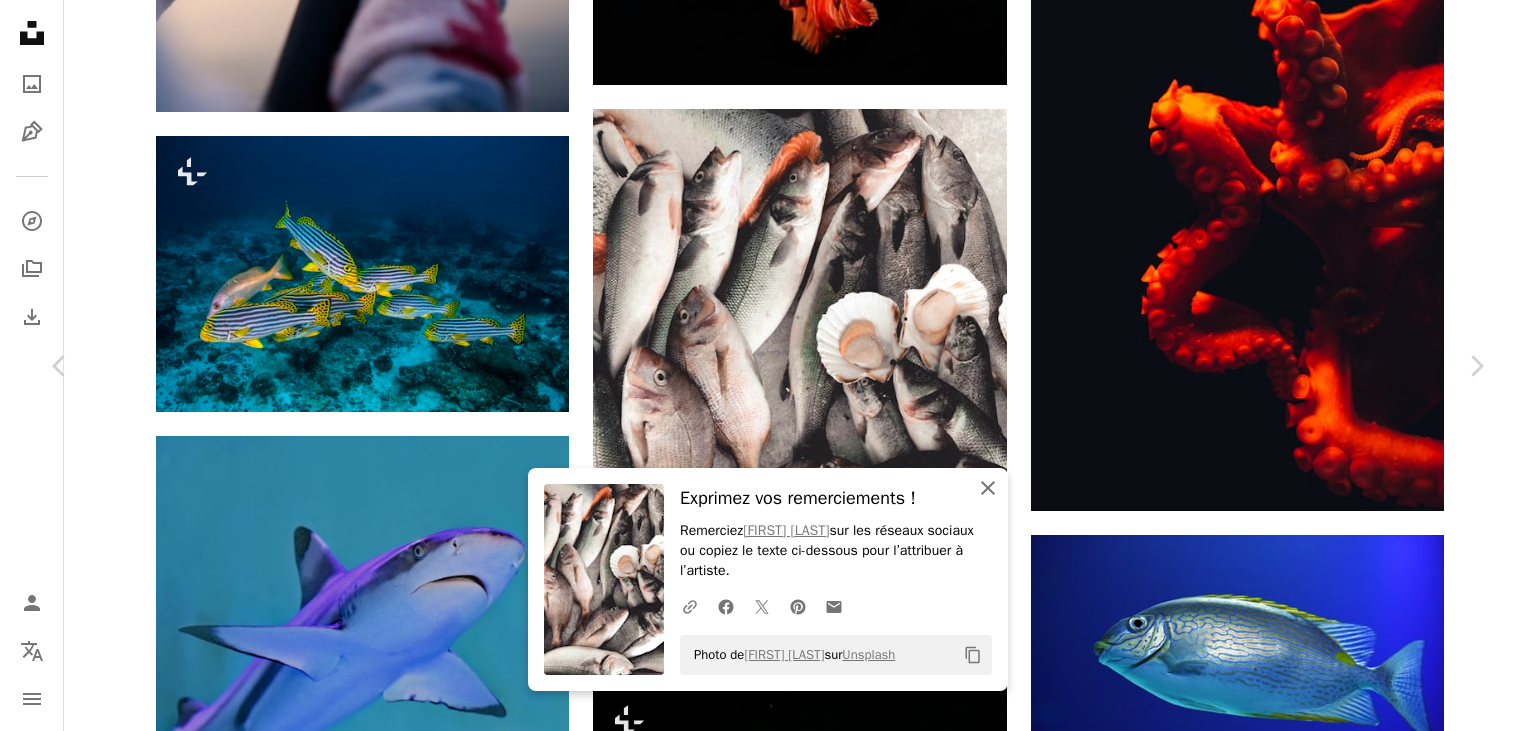 click on "An X shape" 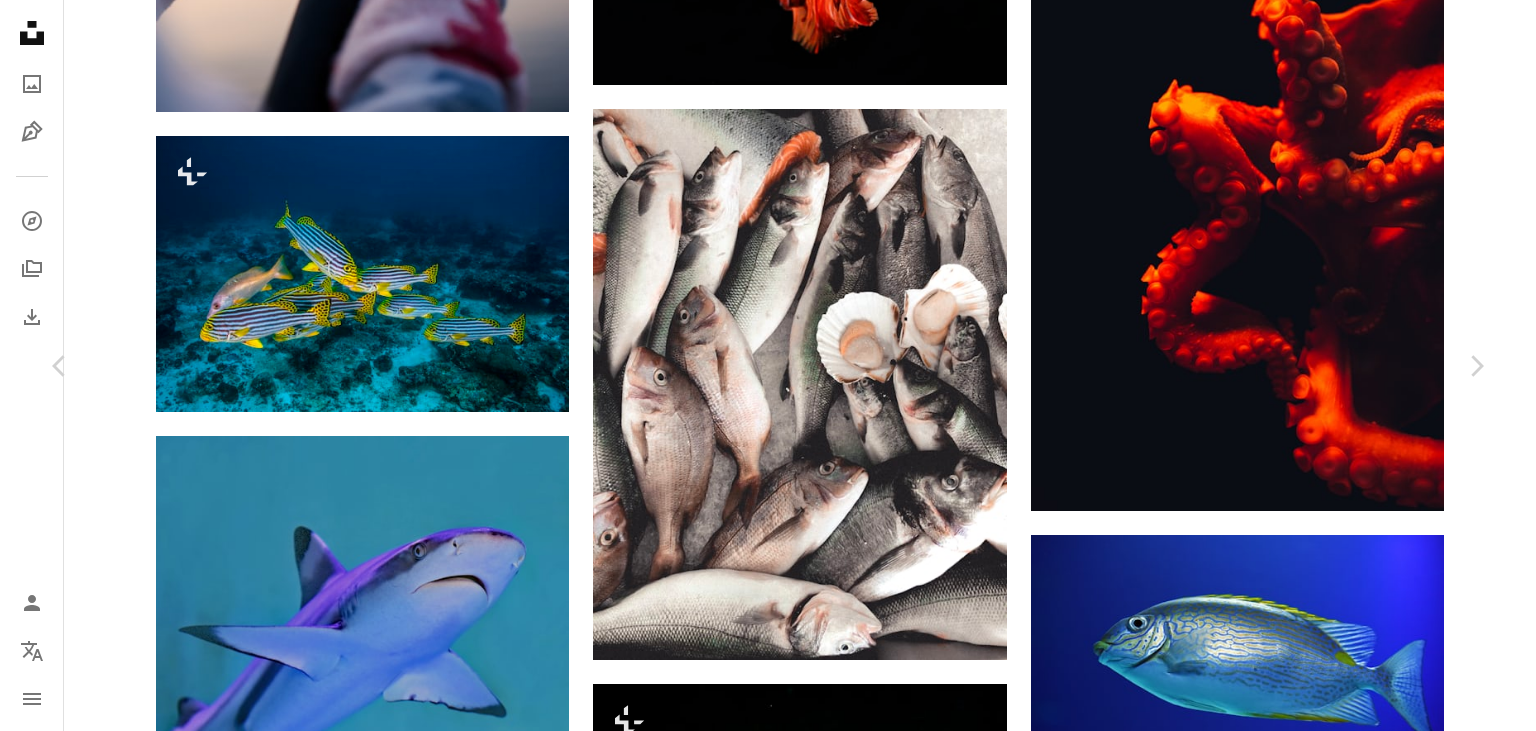 scroll, scrollTop: 9261, scrollLeft: 0, axis: vertical 